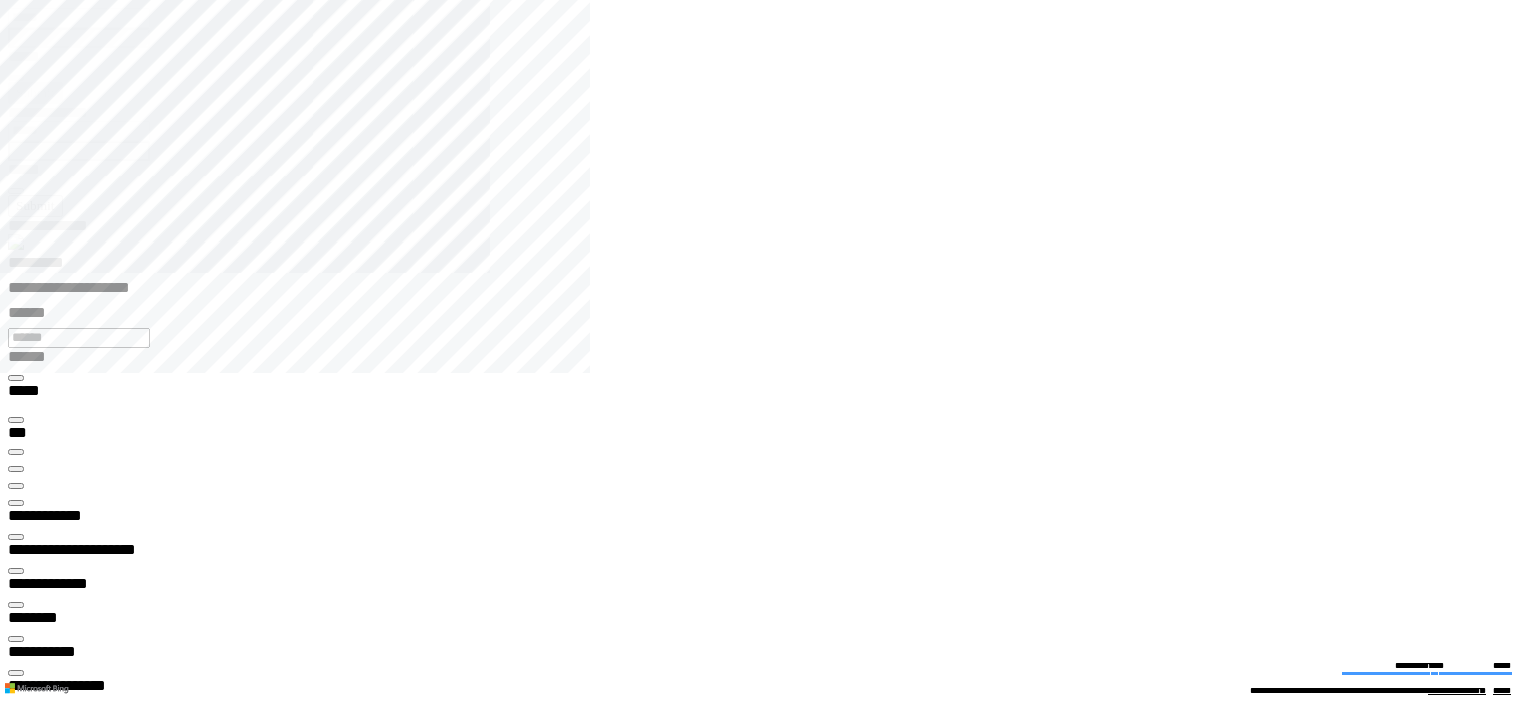 scroll, scrollTop: 0, scrollLeft: 0, axis: both 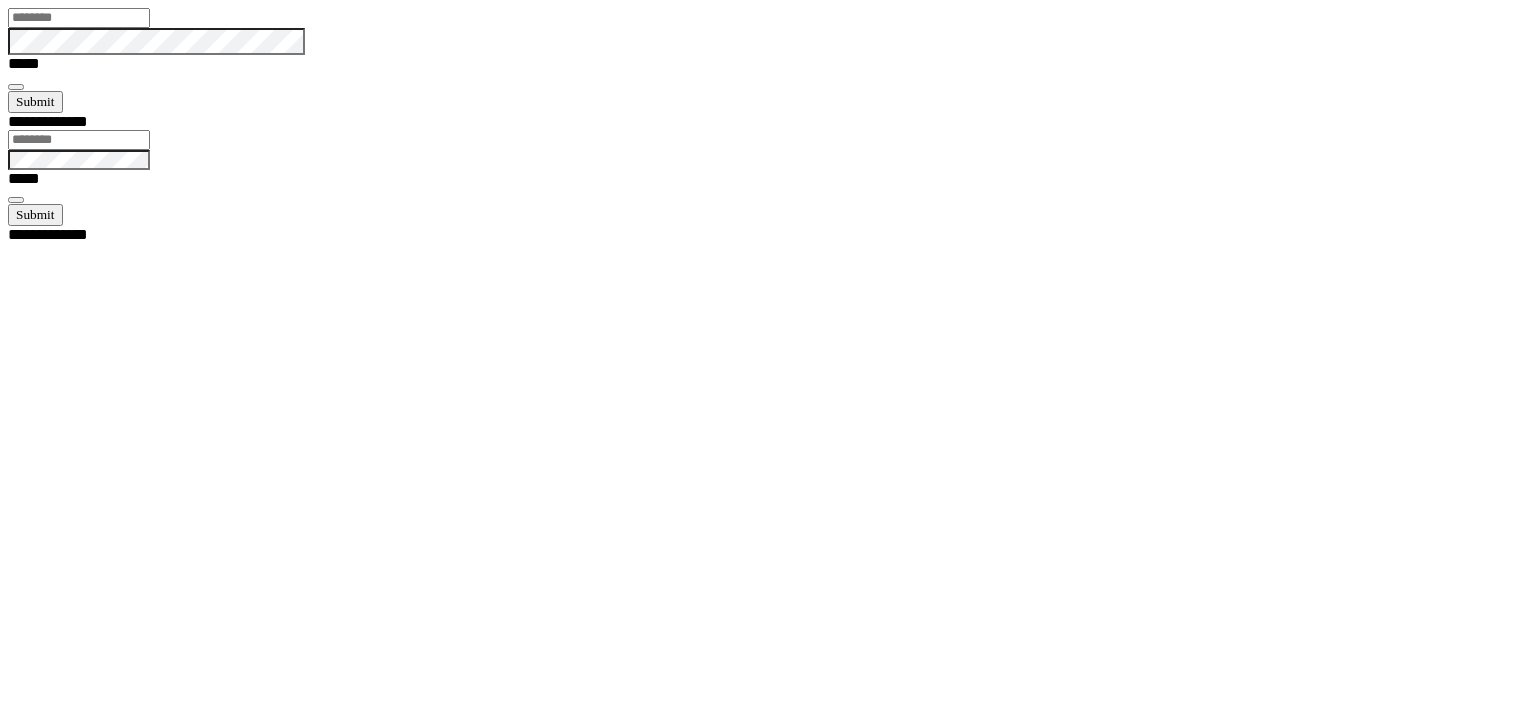 type on "*****" 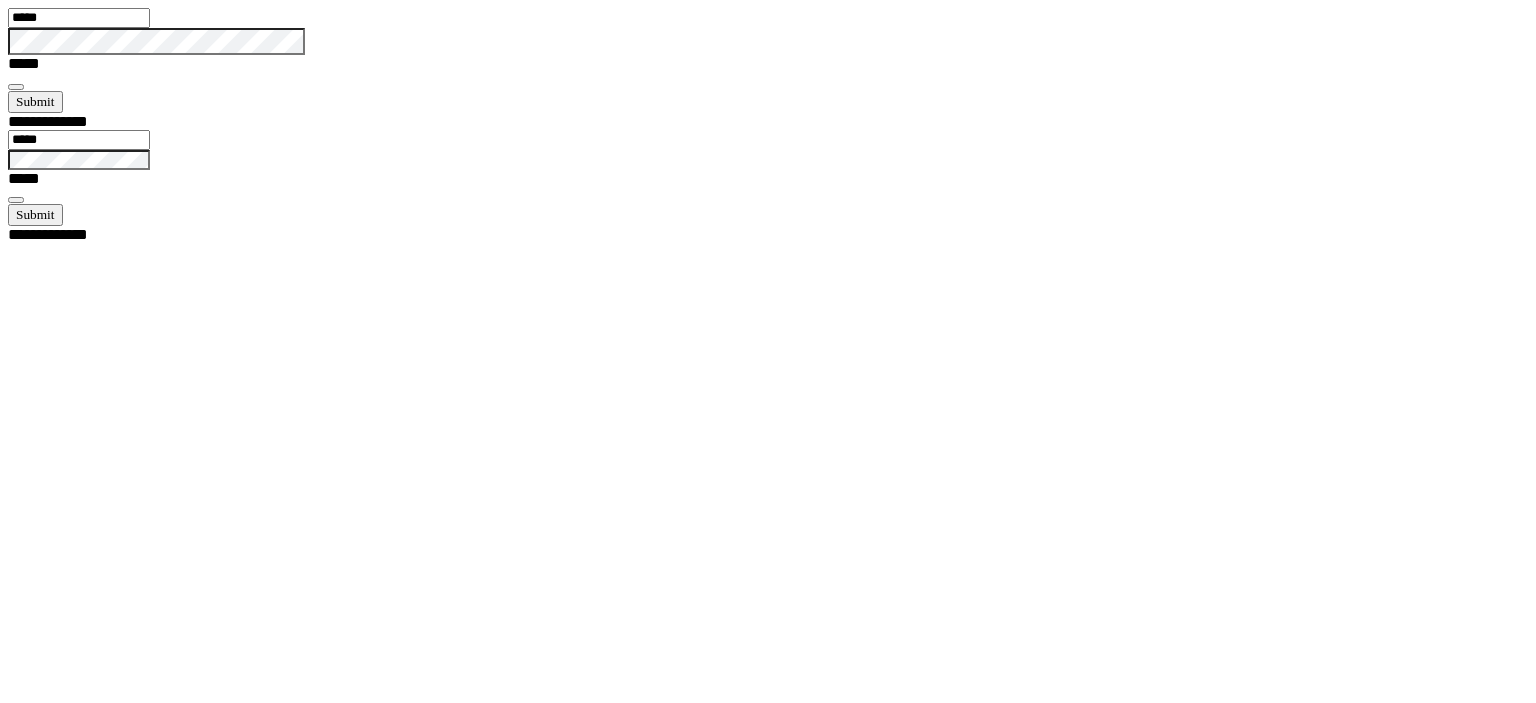 click at bounding box center (16, 87) 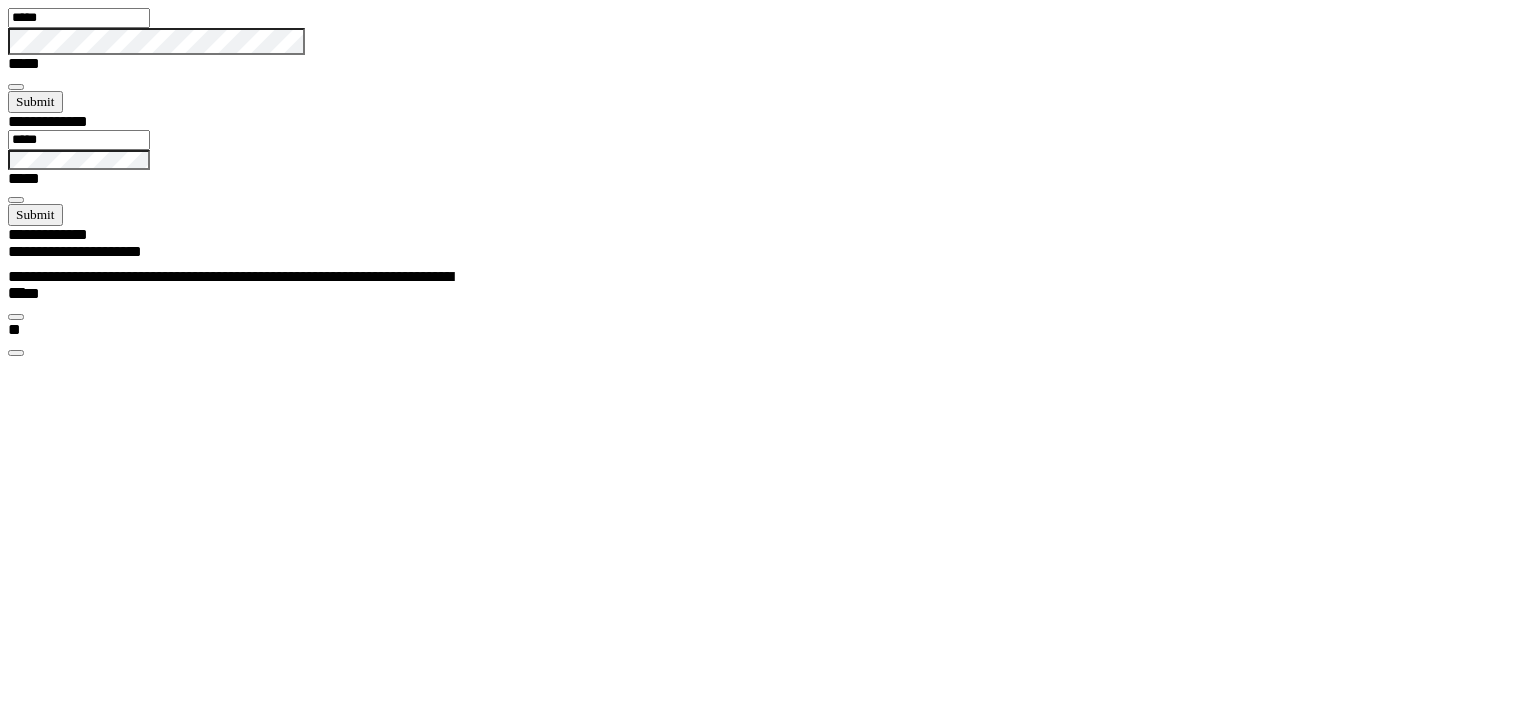 scroll, scrollTop: 99898, scrollLeft: 99509, axis: both 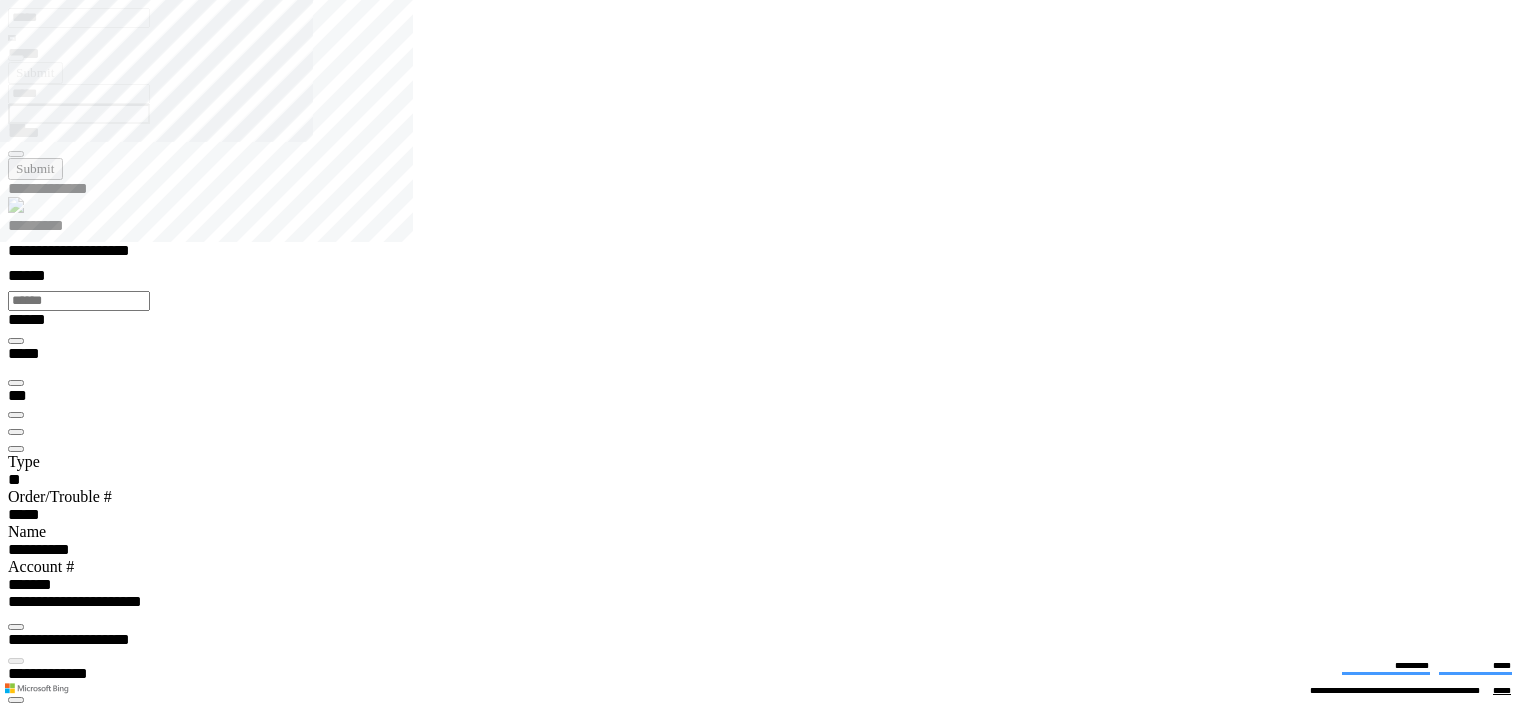 type on "*******" 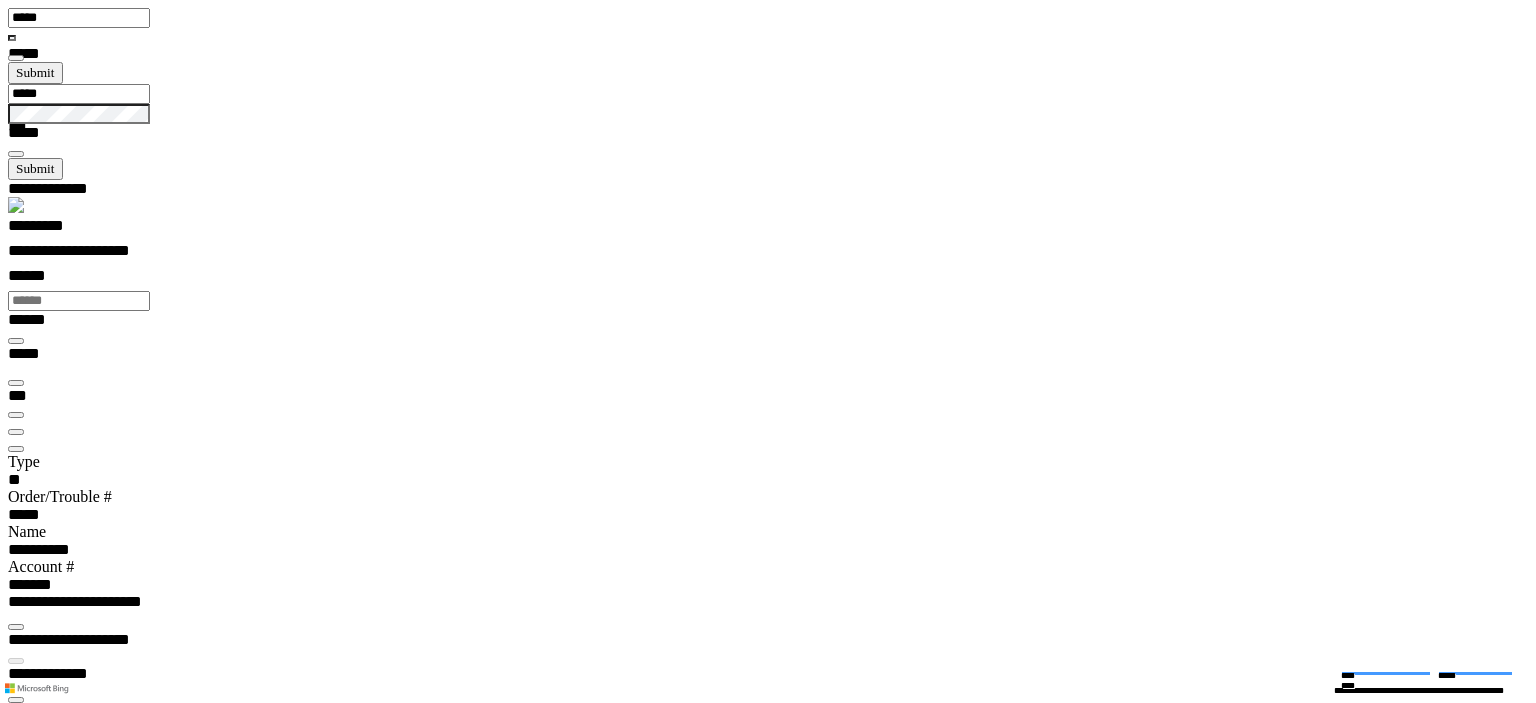 click at bounding box center (16, 13134) 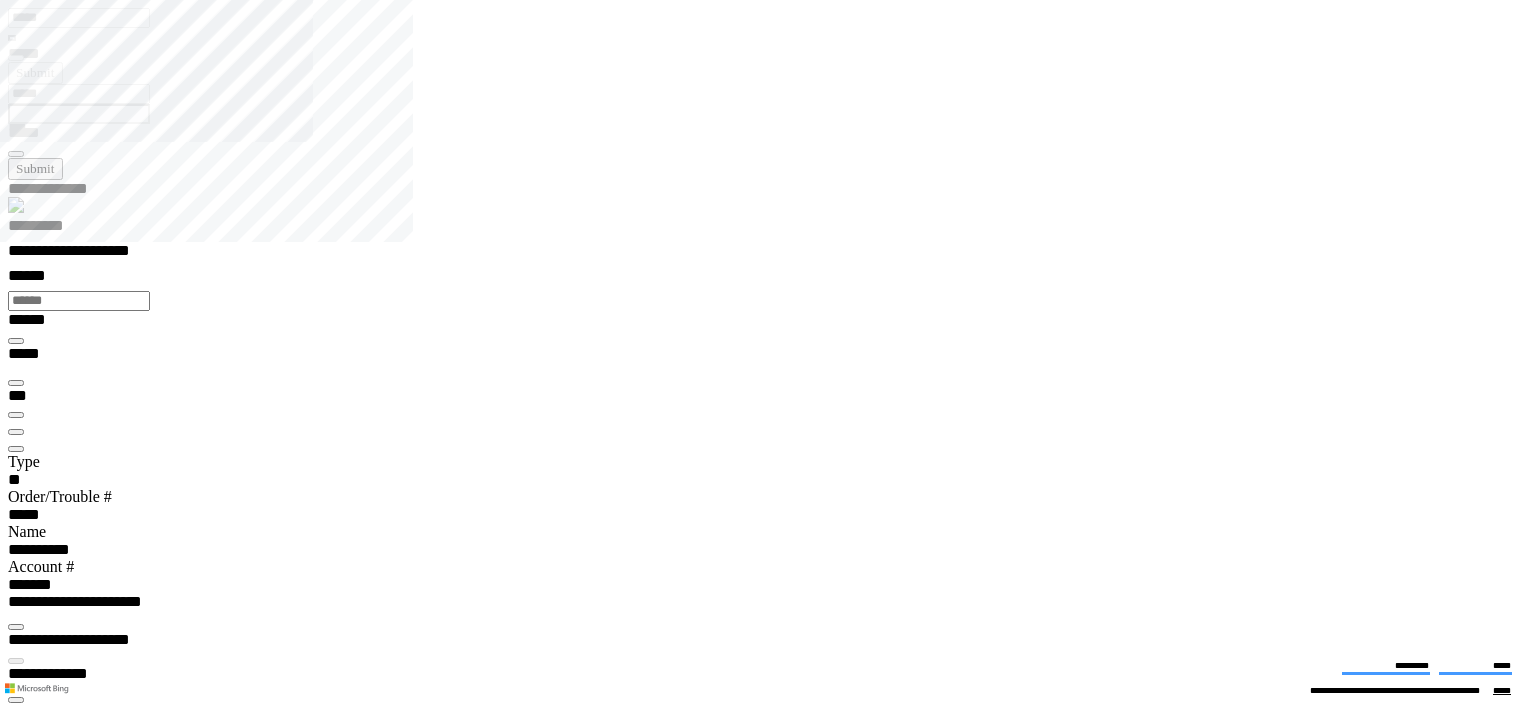 scroll, scrollTop: 200, scrollLeft: 0, axis: vertical 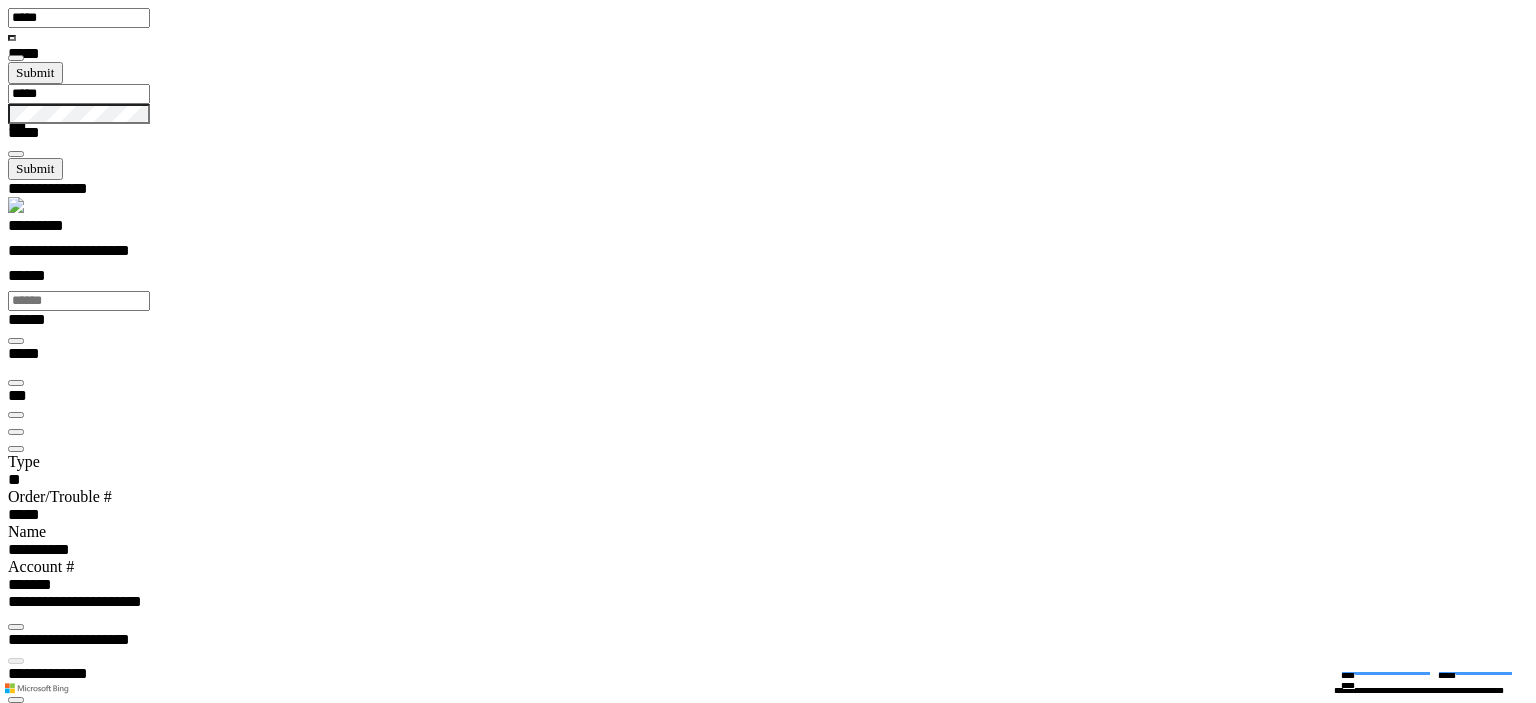 click at bounding box center (16, 8418) 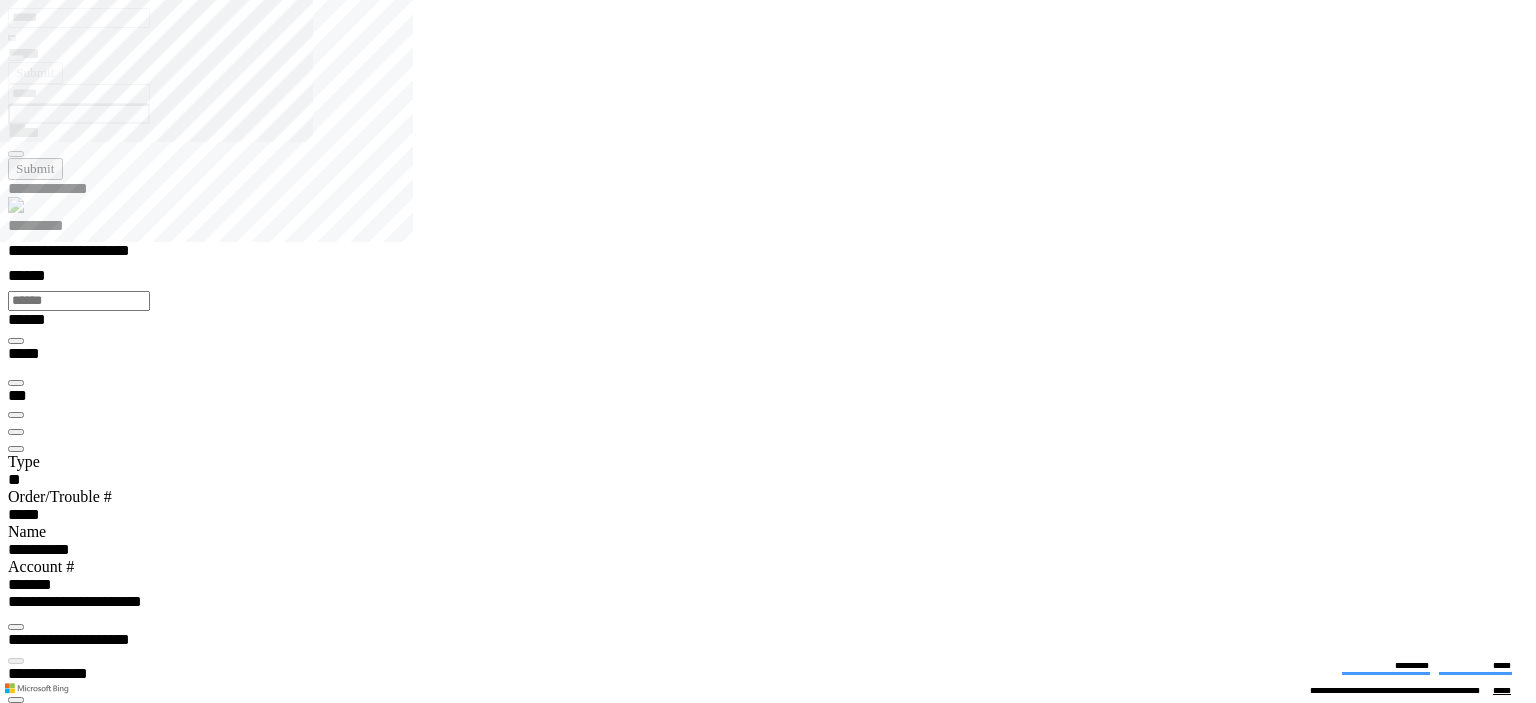 click at bounding box center [16, 5673] 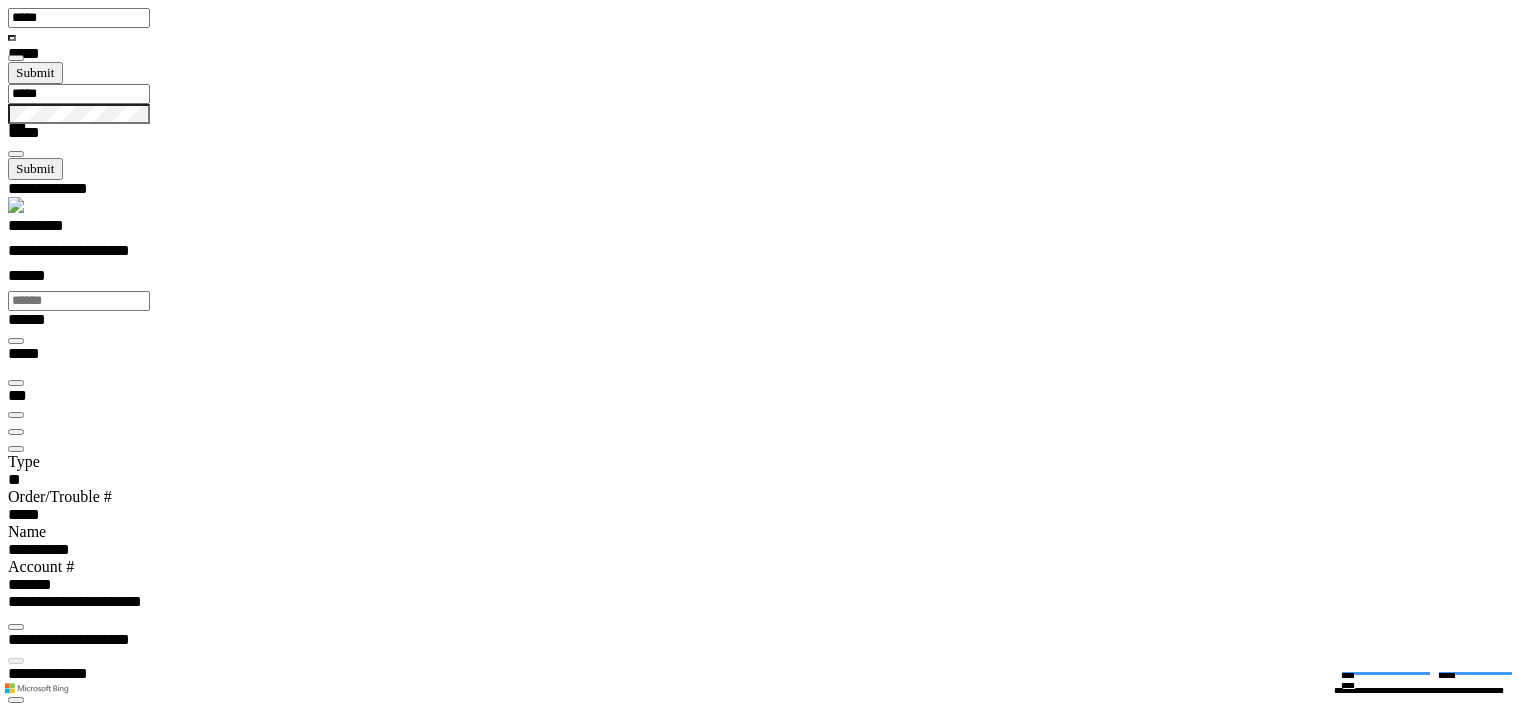 click at bounding box center [16, 7783] 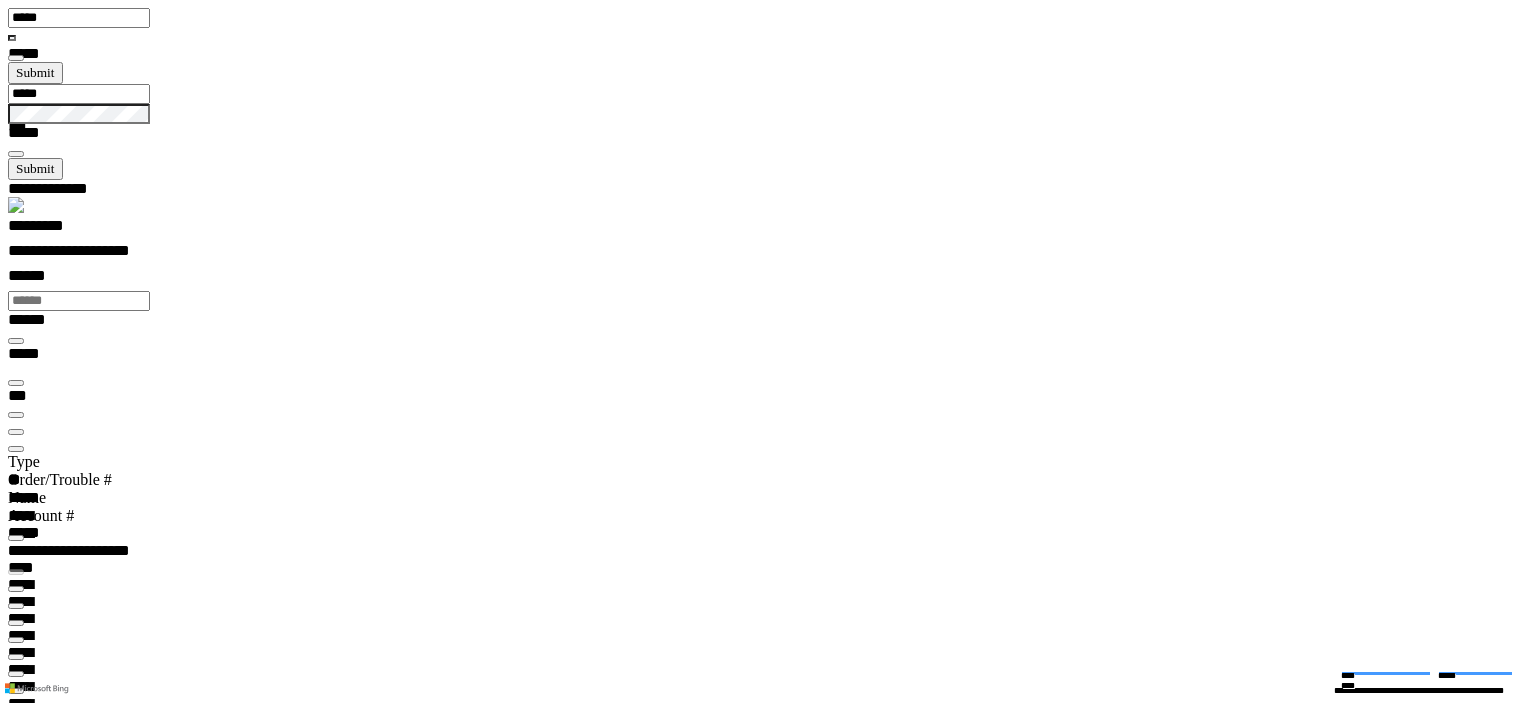 click at bounding box center [16, 449] 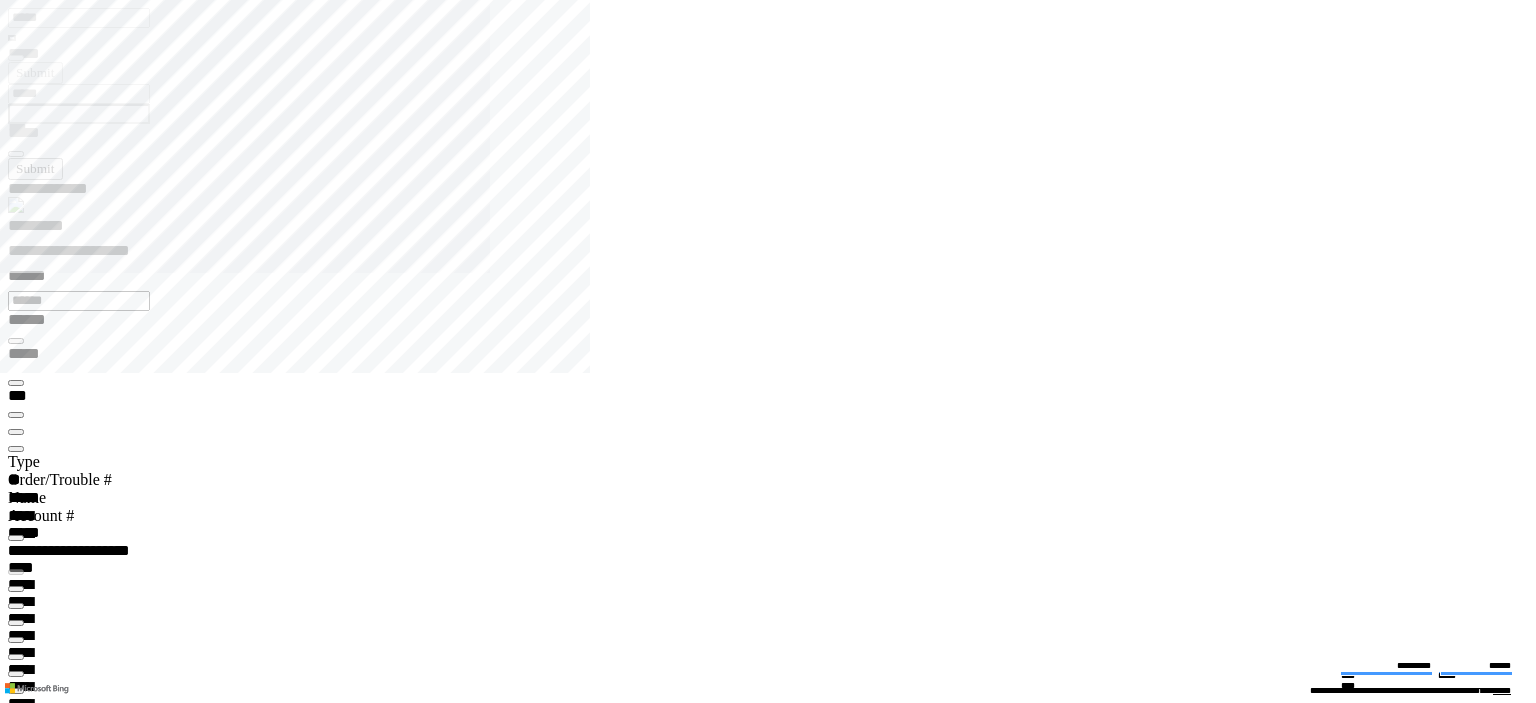 click at bounding box center [776, 22964] 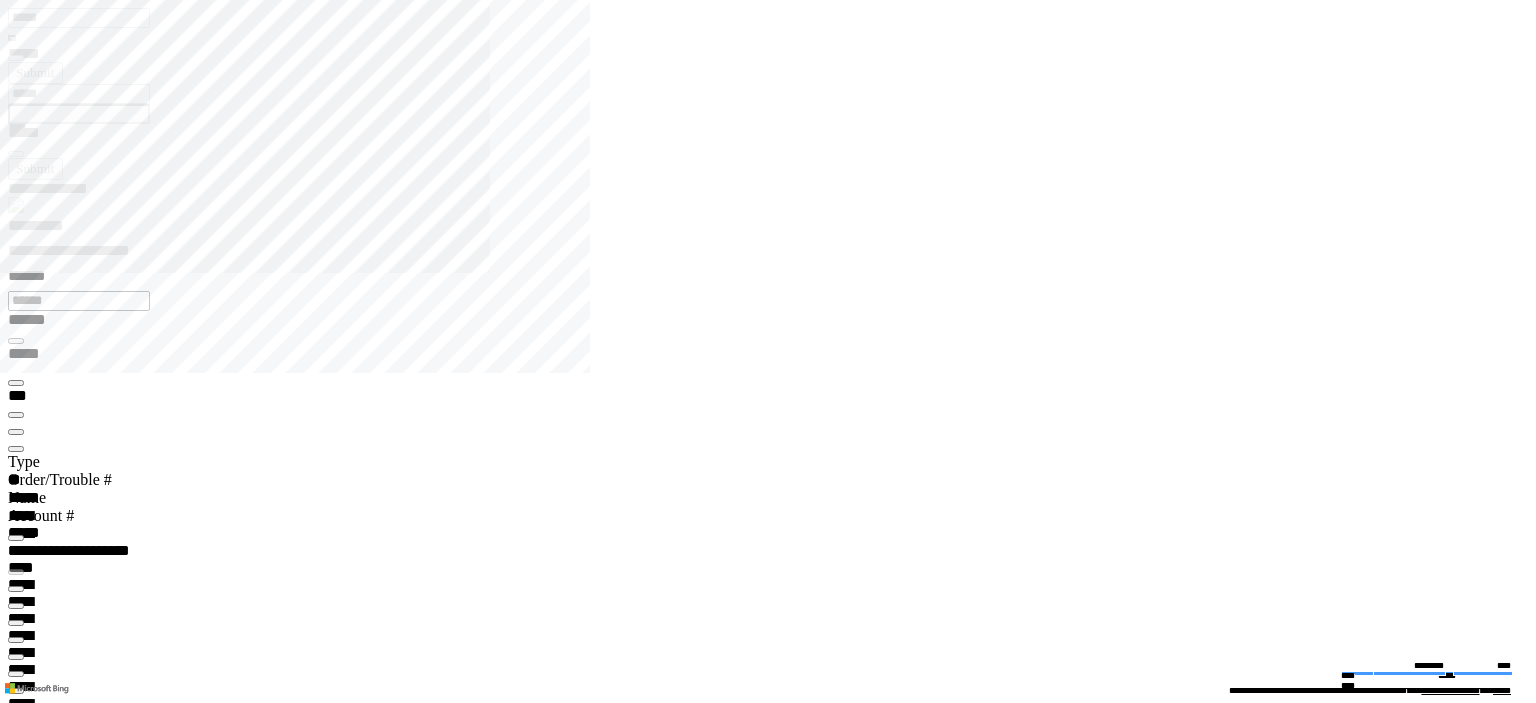 click on "**********" at bounding box center [67, 23069] 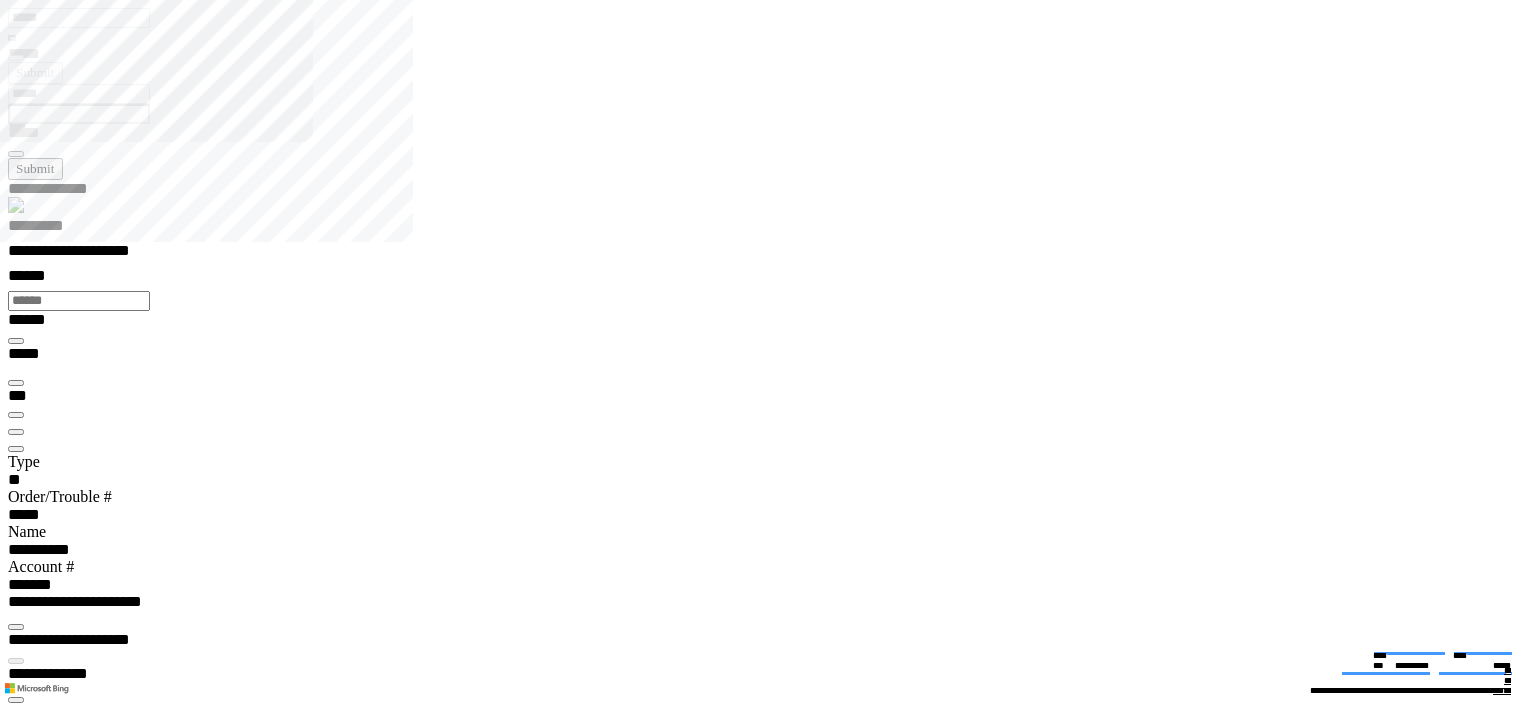 click at bounding box center [16, 5673] 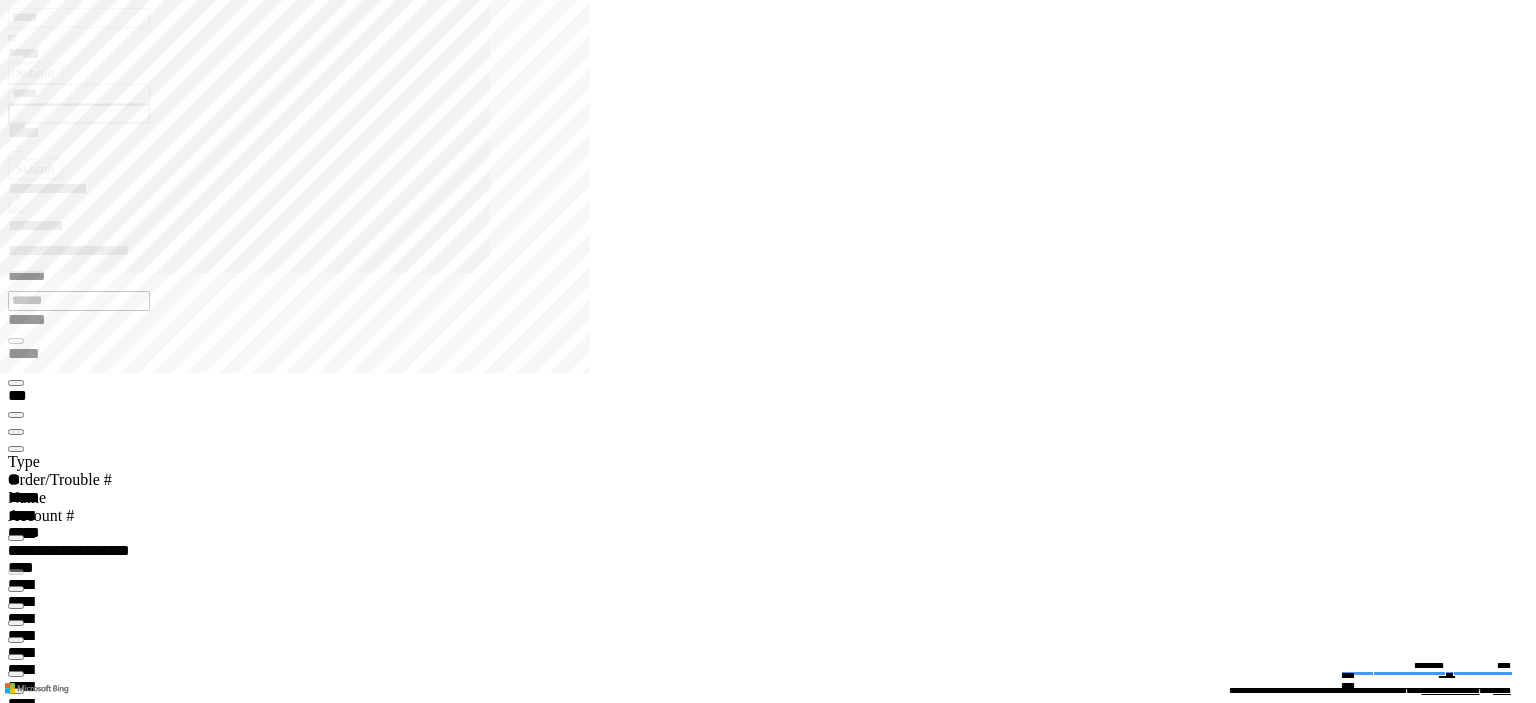 click at bounding box center [16, 21280] 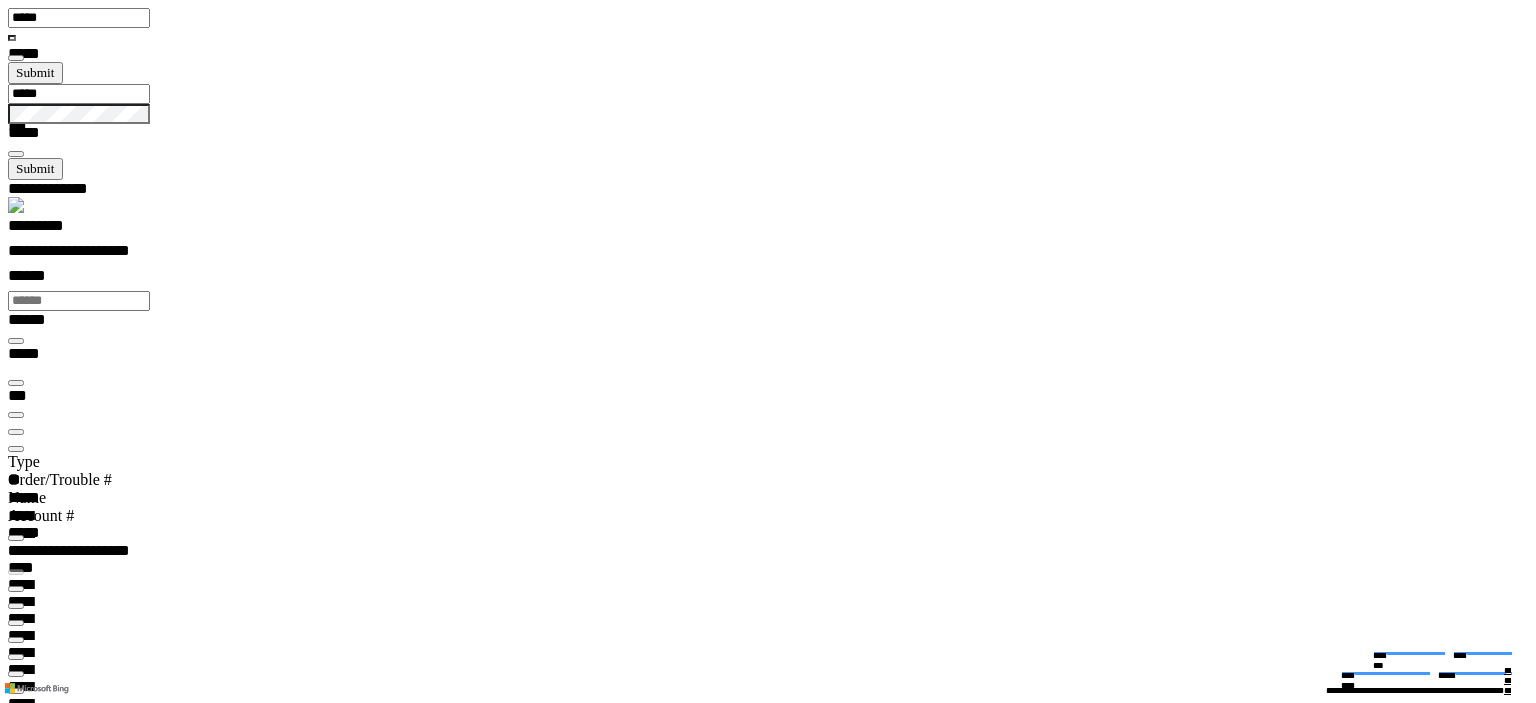 scroll, scrollTop: 100000, scrollLeft: 100000, axis: both 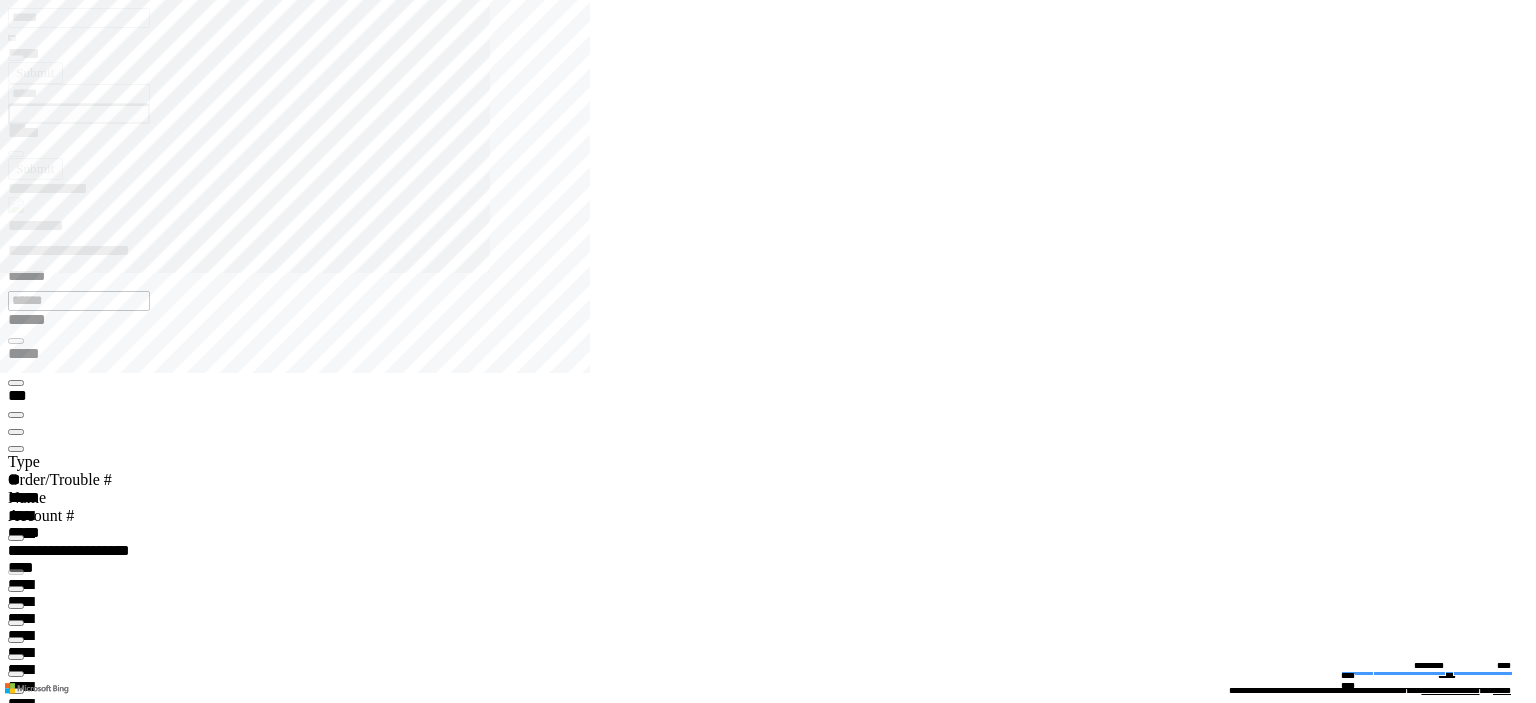 click at bounding box center [16, 21319] 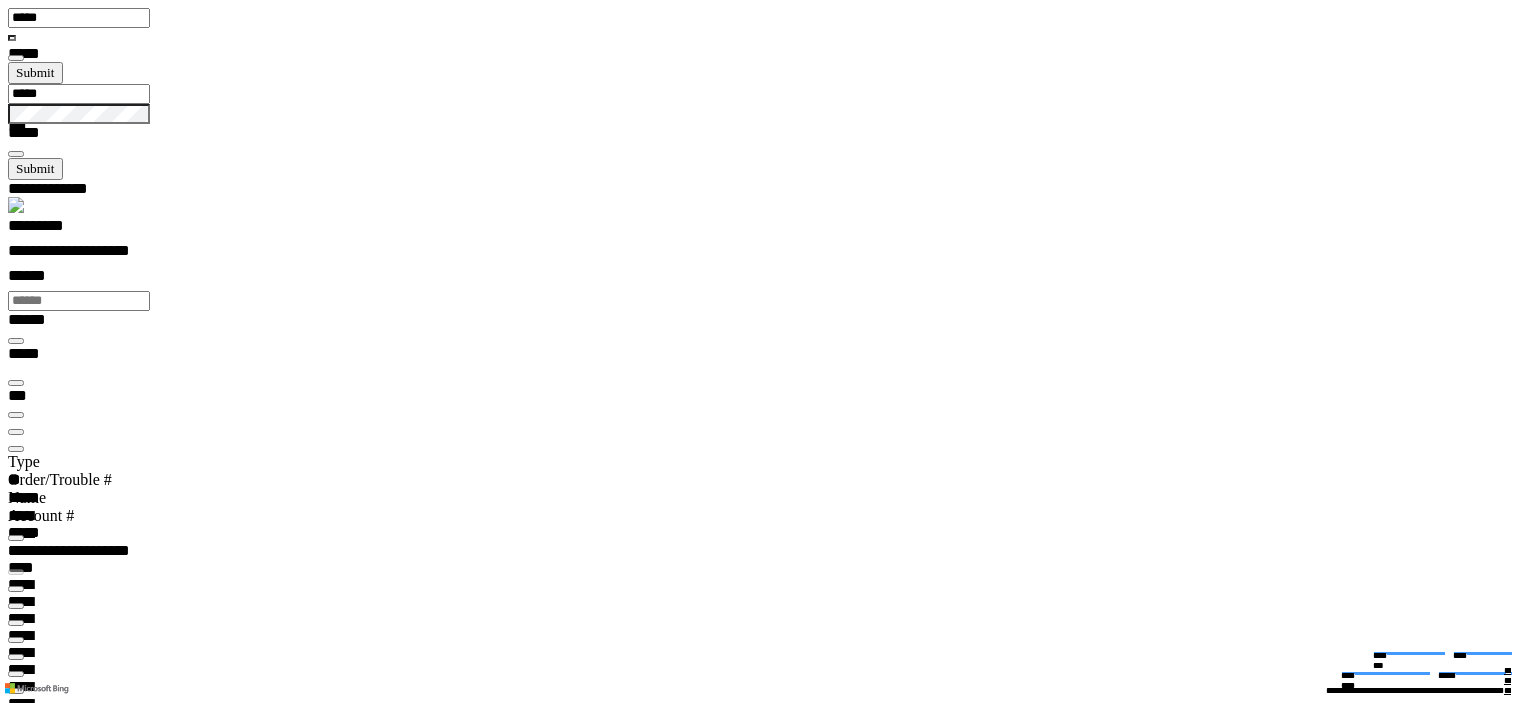 click at bounding box center (16, 21280) 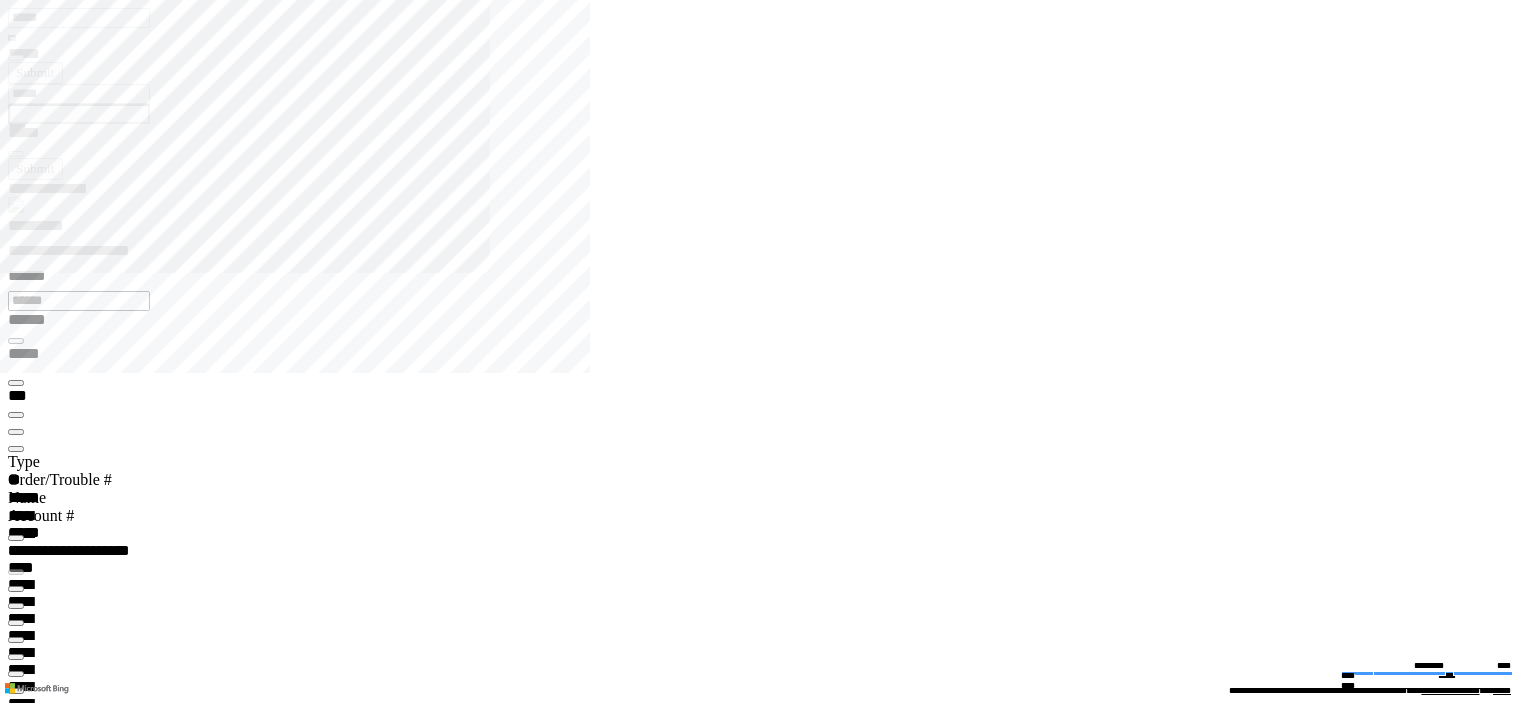 click at bounding box center (16, 21357) 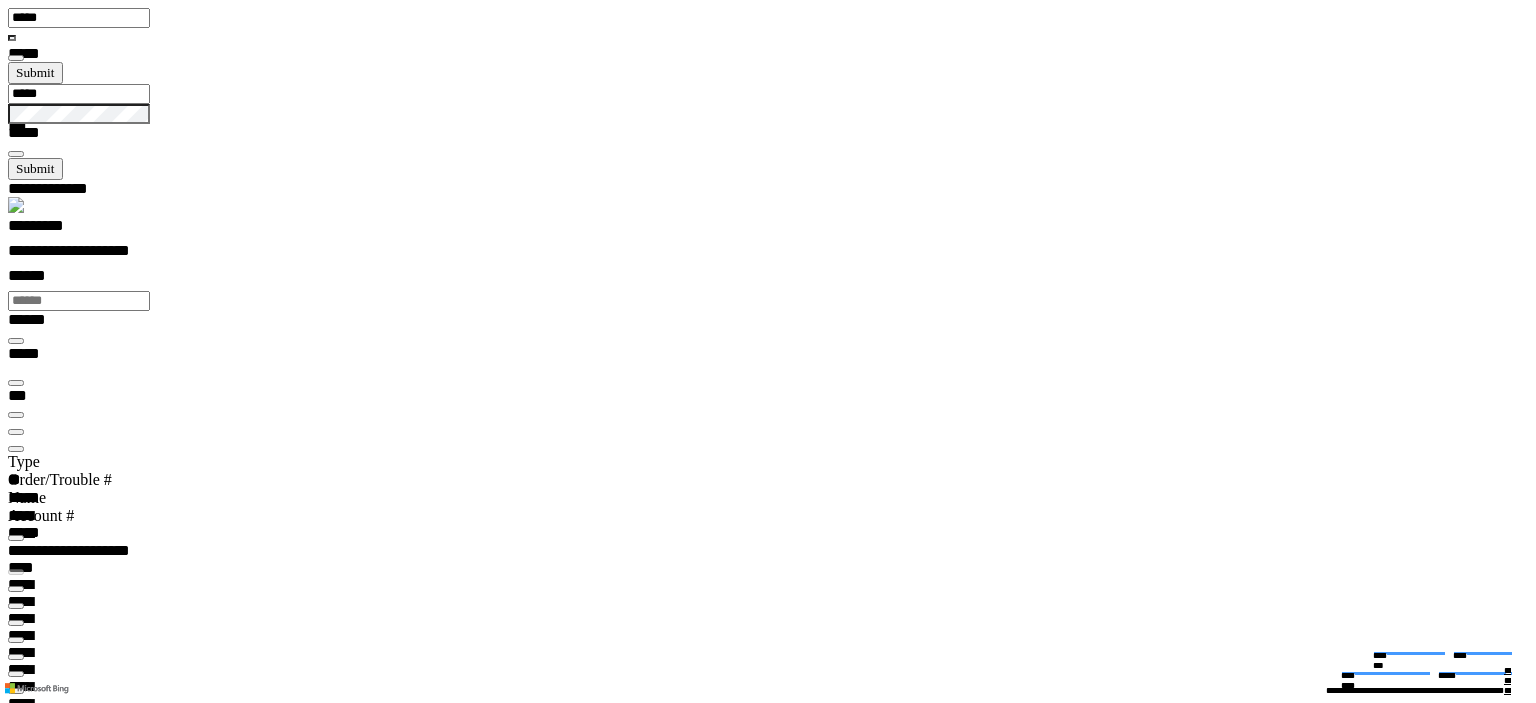 click at bounding box center [16, 23147] 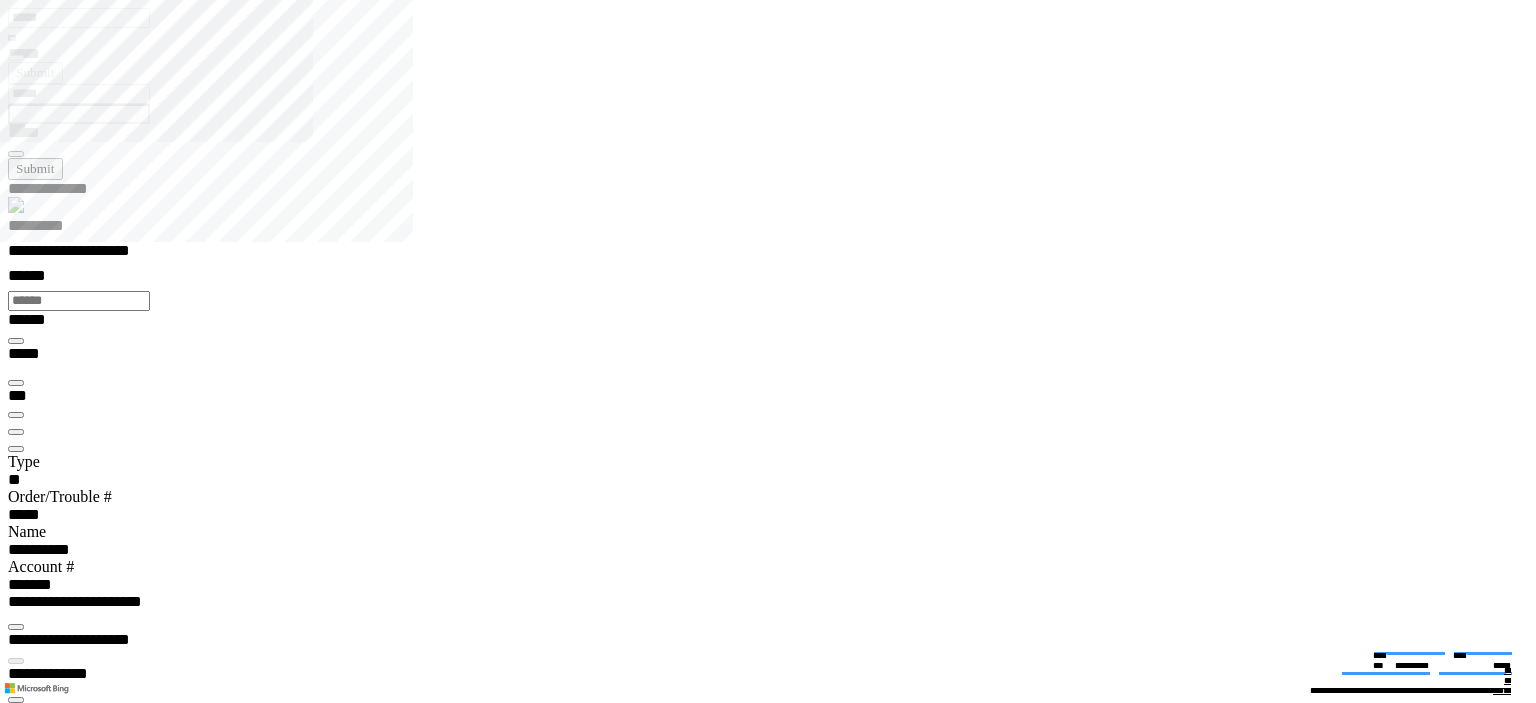 click at bounding box center (16, 2402) 